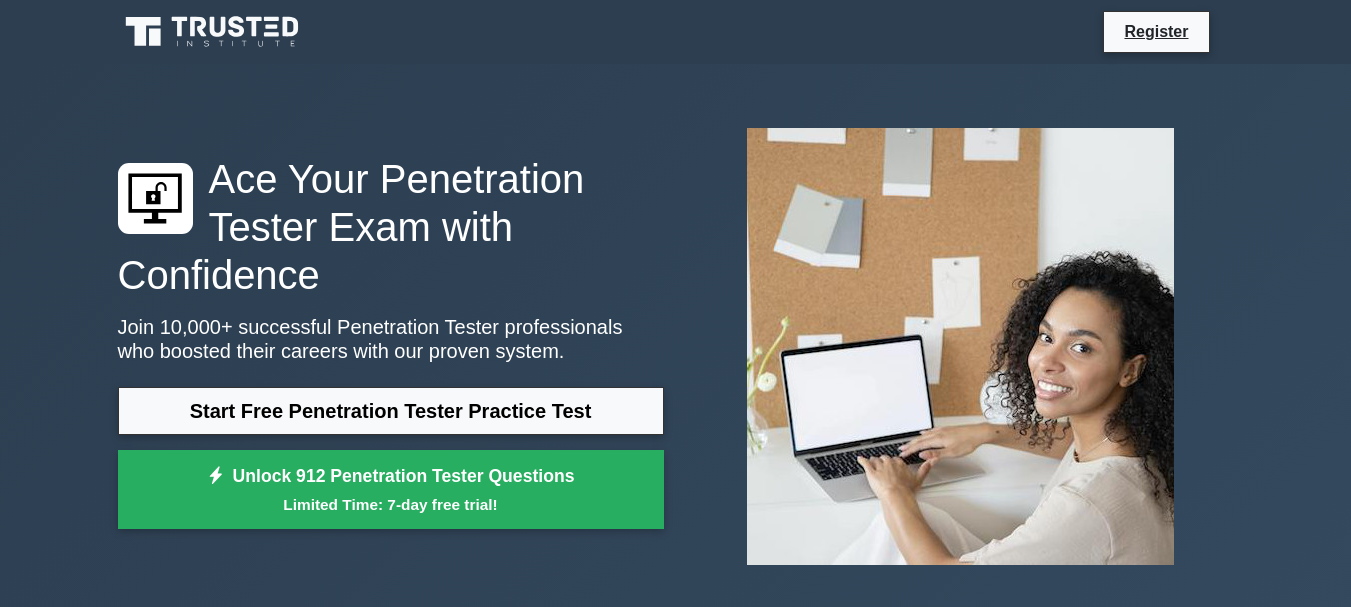 scroll, scrollTop: 256, scrollLeft: 0, axis: vertical 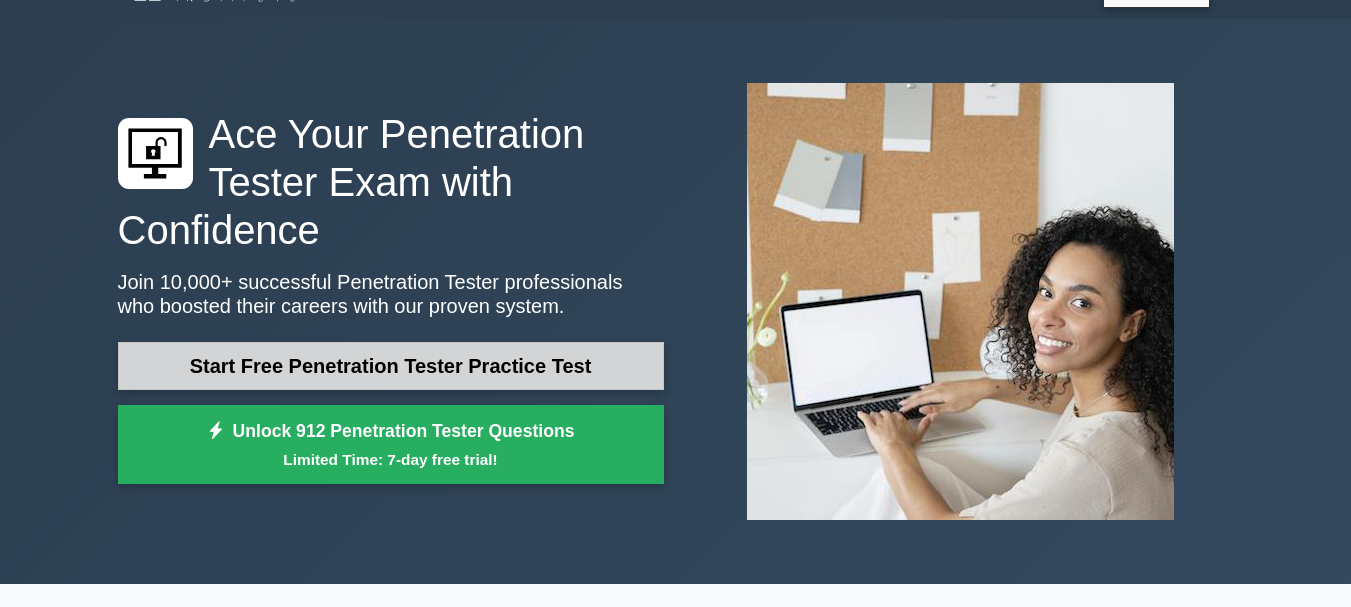 click on "Start Free Penetration Tester Practice Test" at bounding box center (391, 366) 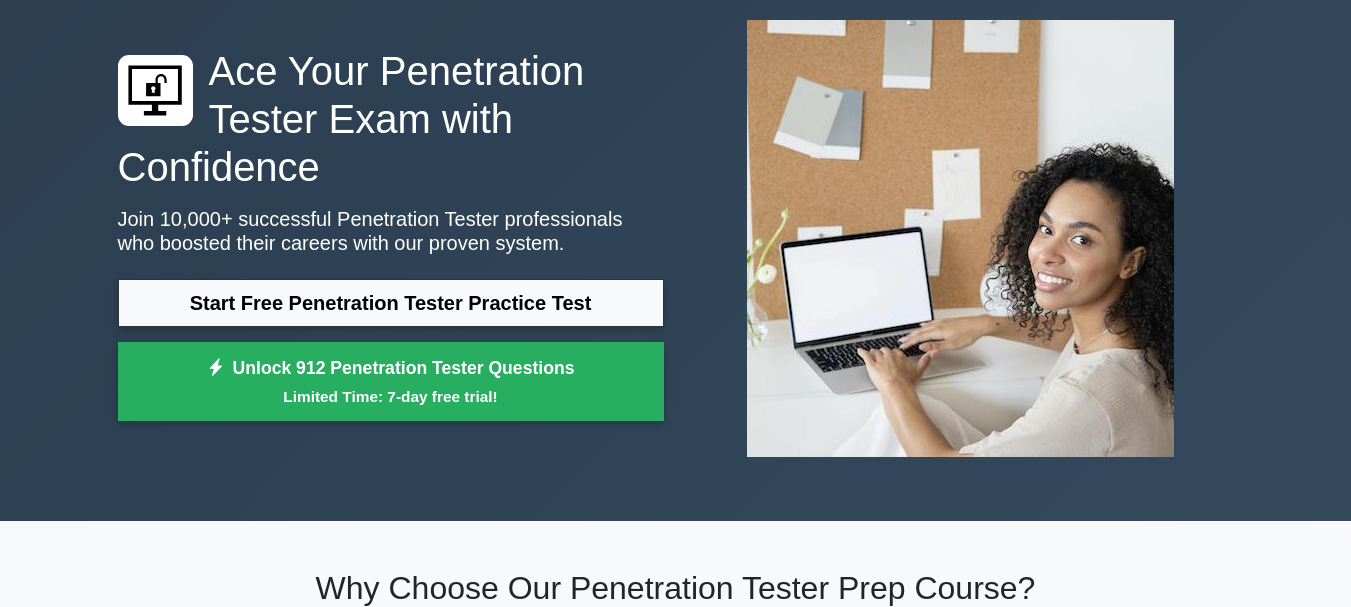 scroll, scrollTop: 119, scrollLeft: 0, axis: vertical 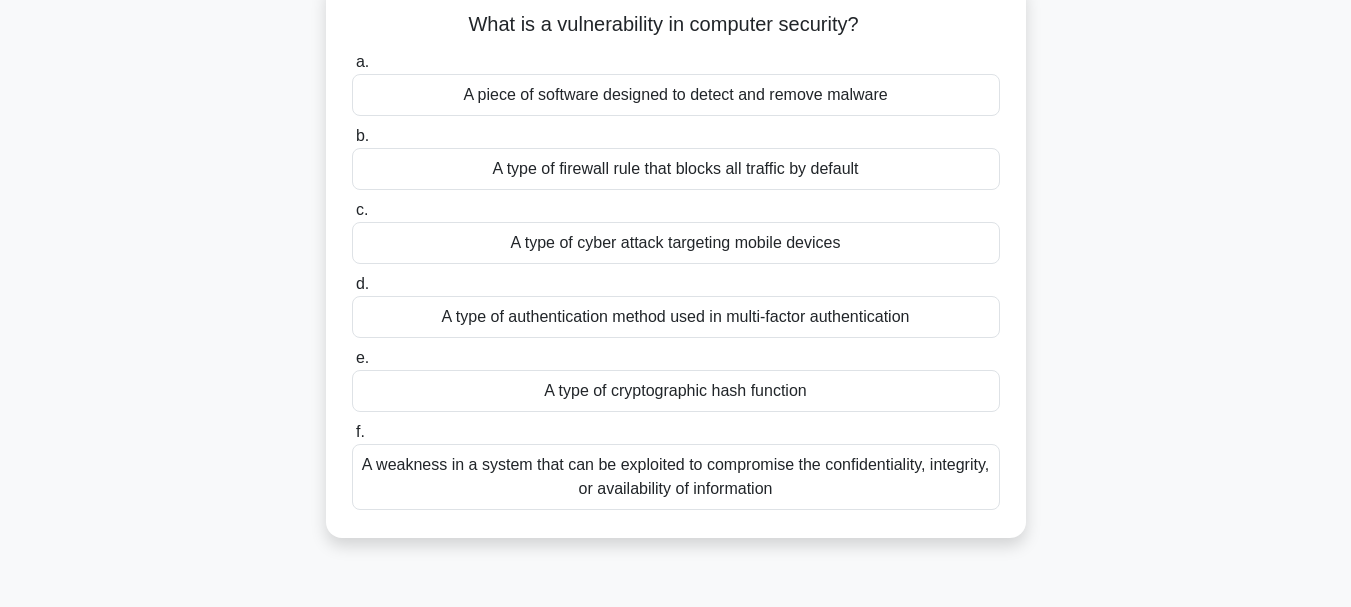 click on "A type of cyber attack targeting mobile devices" at bounding box center [676, 243] 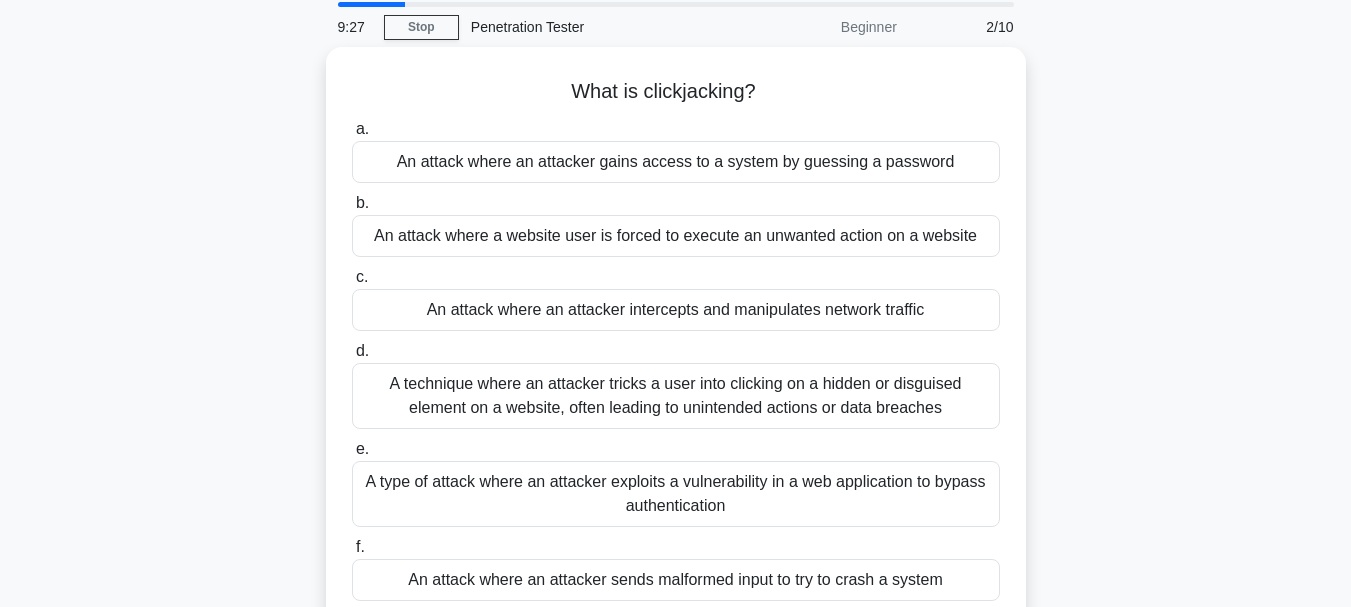 scroll, scrollTop: 71, scrollLeft: 0, axis: vertical 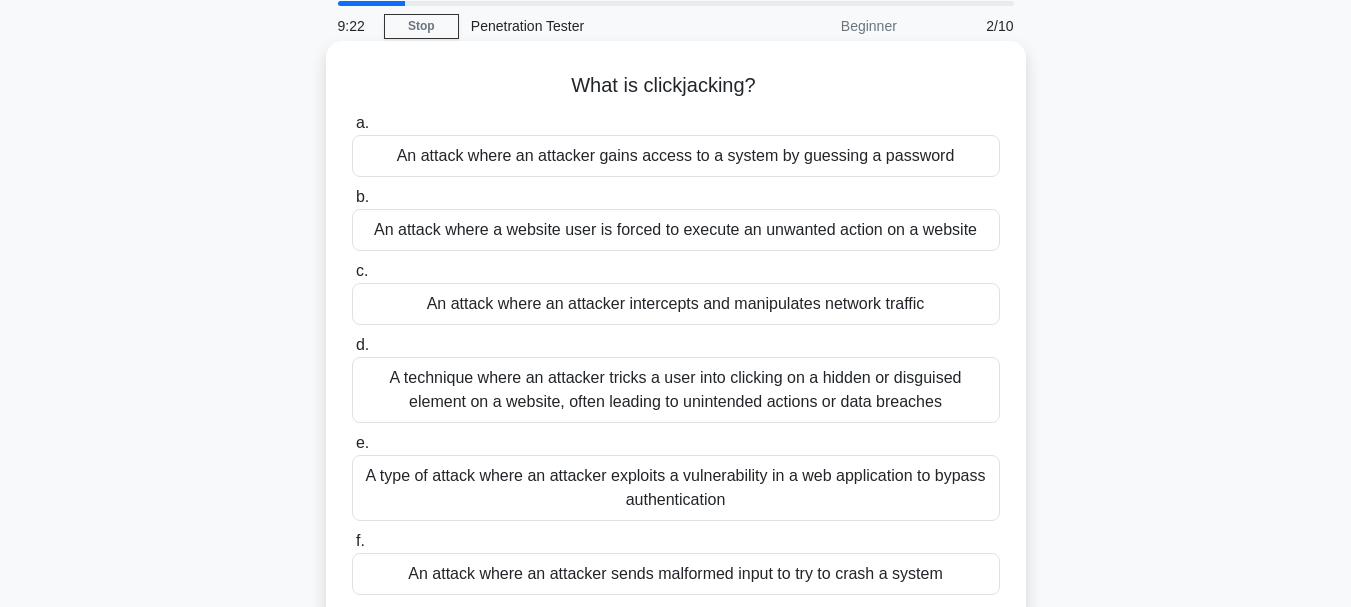click on "A technique where an attacker tricks a user into clicking on a hidden or disguised element on a website, often leading to unintended actions or data breaches" at bounding box center (676, 390) 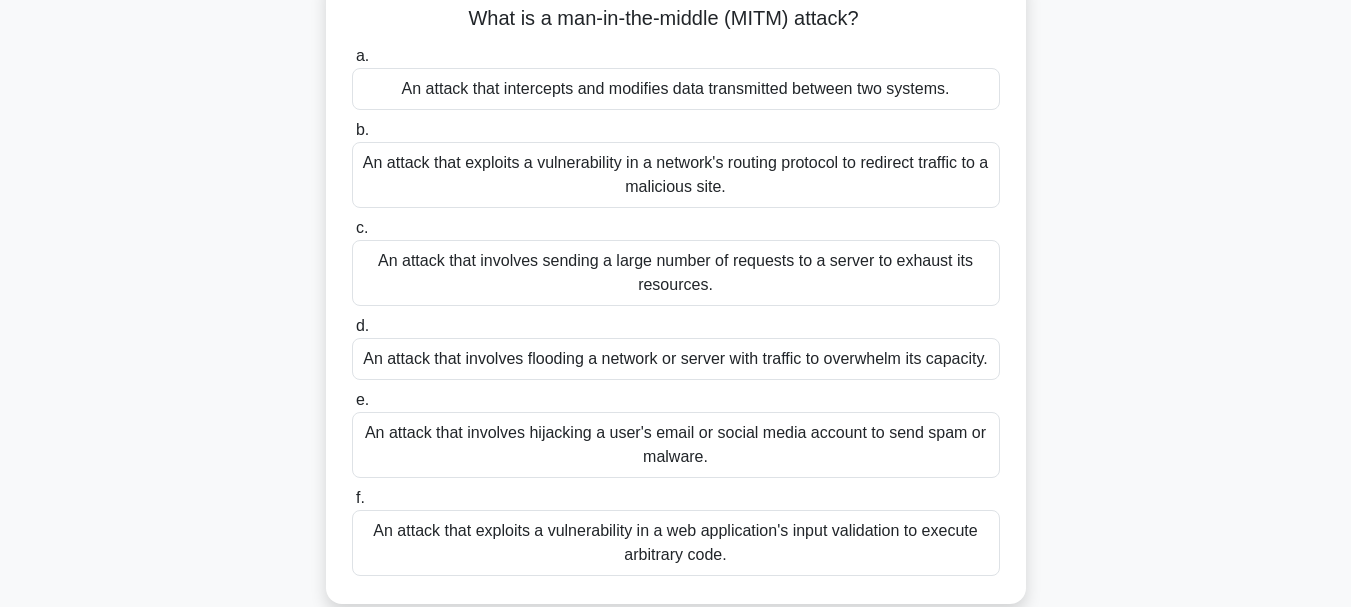 scroll, scrollTop: 76, scrollLeft: 0, axis: vertical 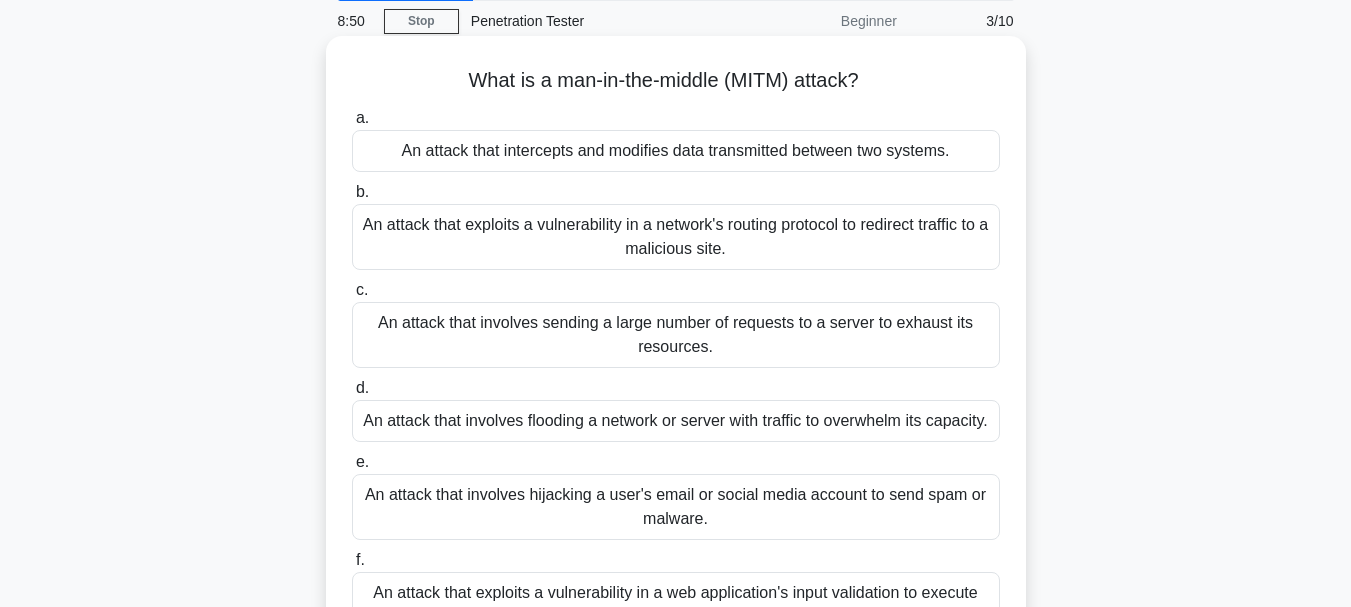 click on "An attack that intercepts and modifies data transmitted between two systems." at bounding box center [676, 151] 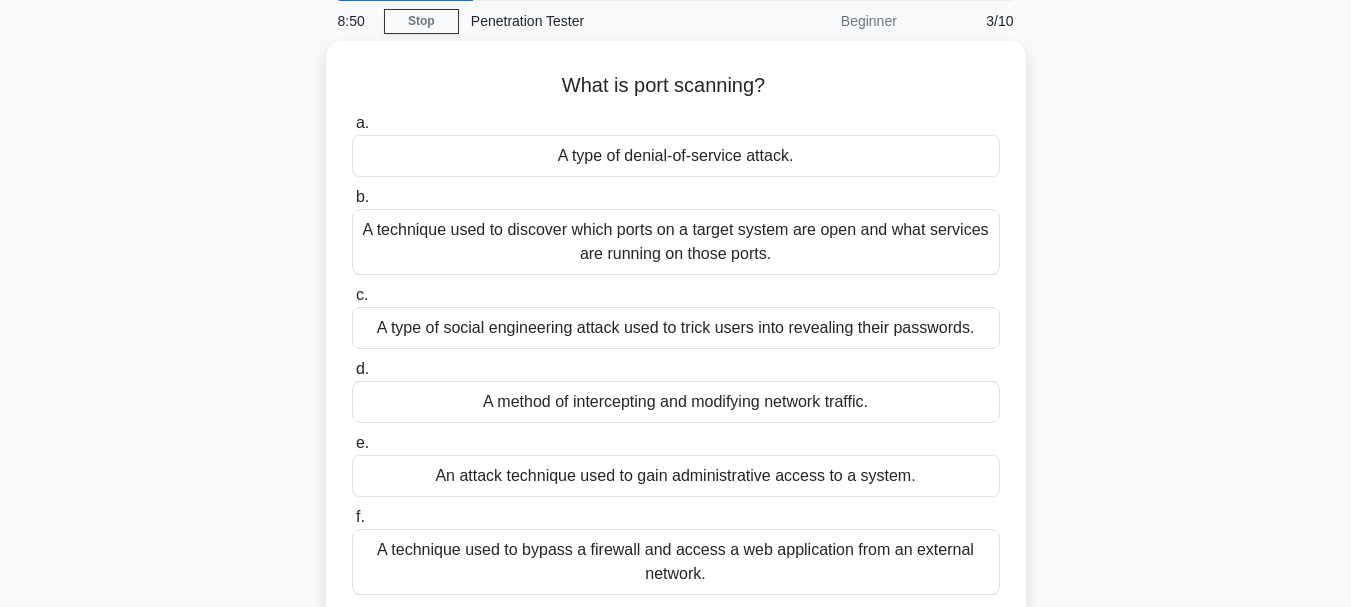 scroll, scrollTop: 0, scrollLeft: 0, axis: both 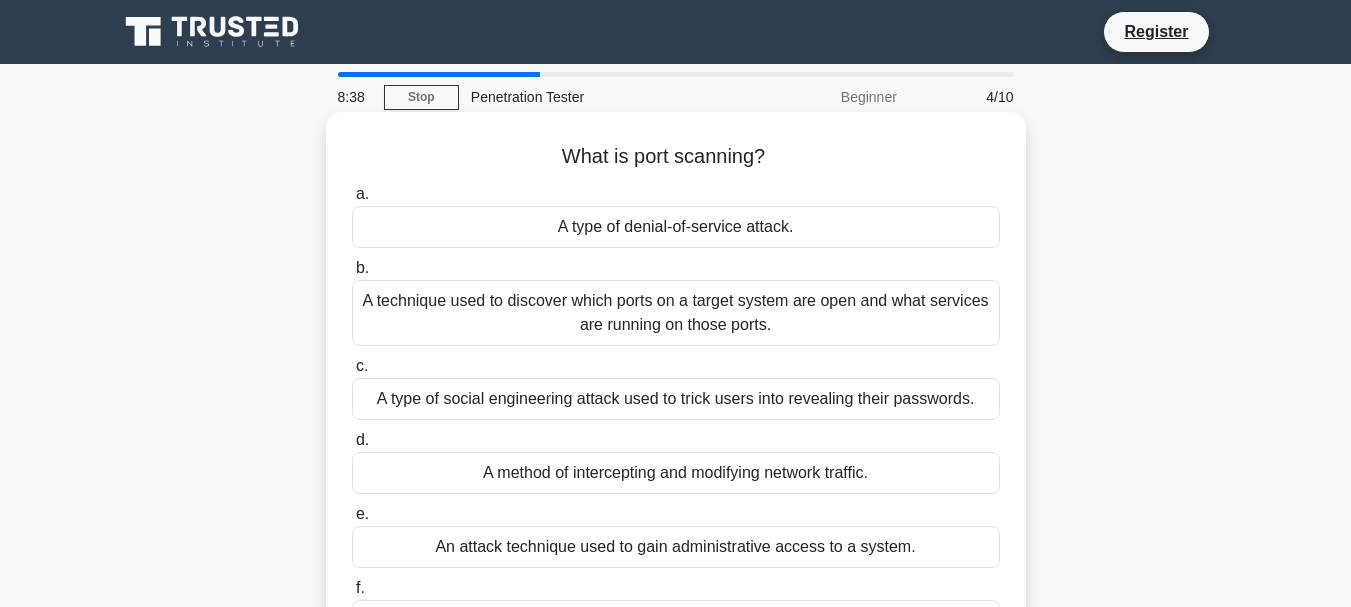 click on "A technique used to discover which ports on a target system are open and what services are running on those ports." at bounding box center (676, 313) 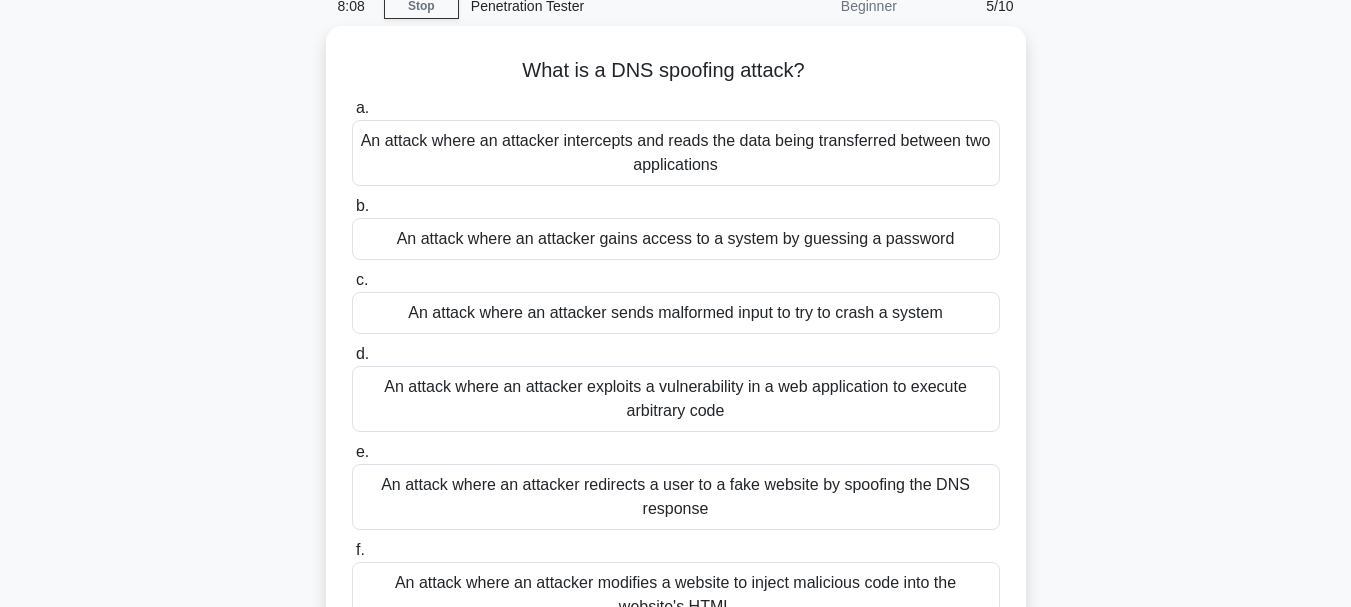 scroll, scrollTop: 92, scrollLeft: 0, axis: vertical 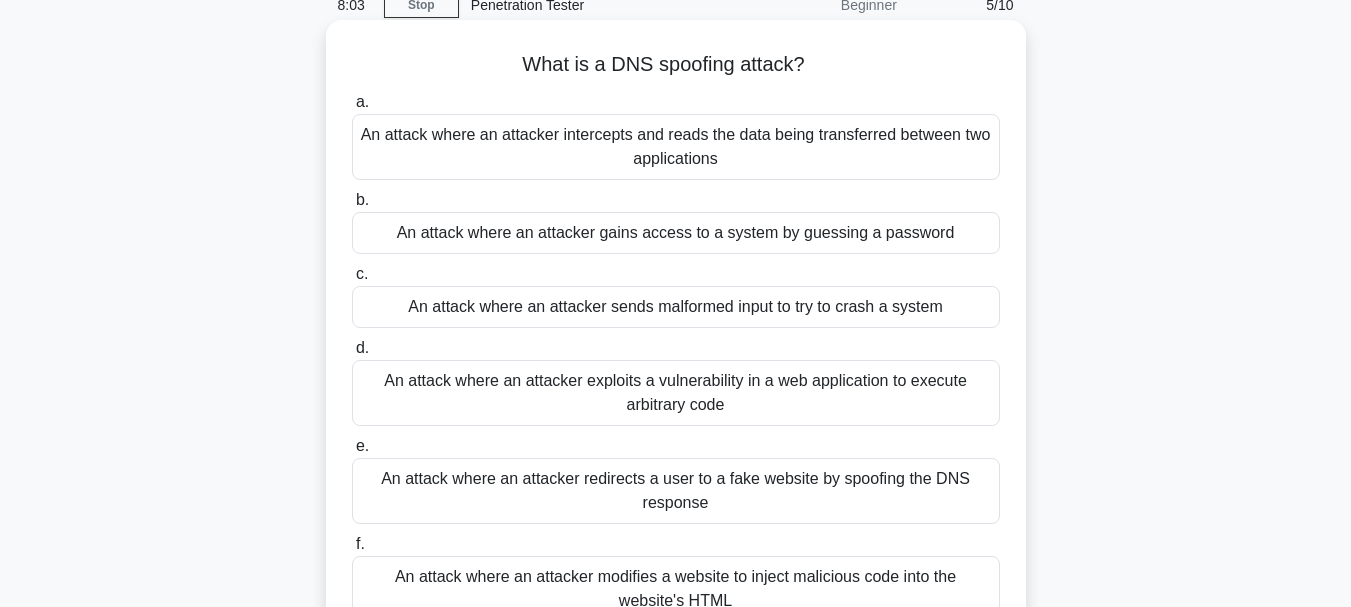 click on "An attack where an attacker redirects a user to a fake website by spoofing the DNS response" at bounding box center (676, 491) 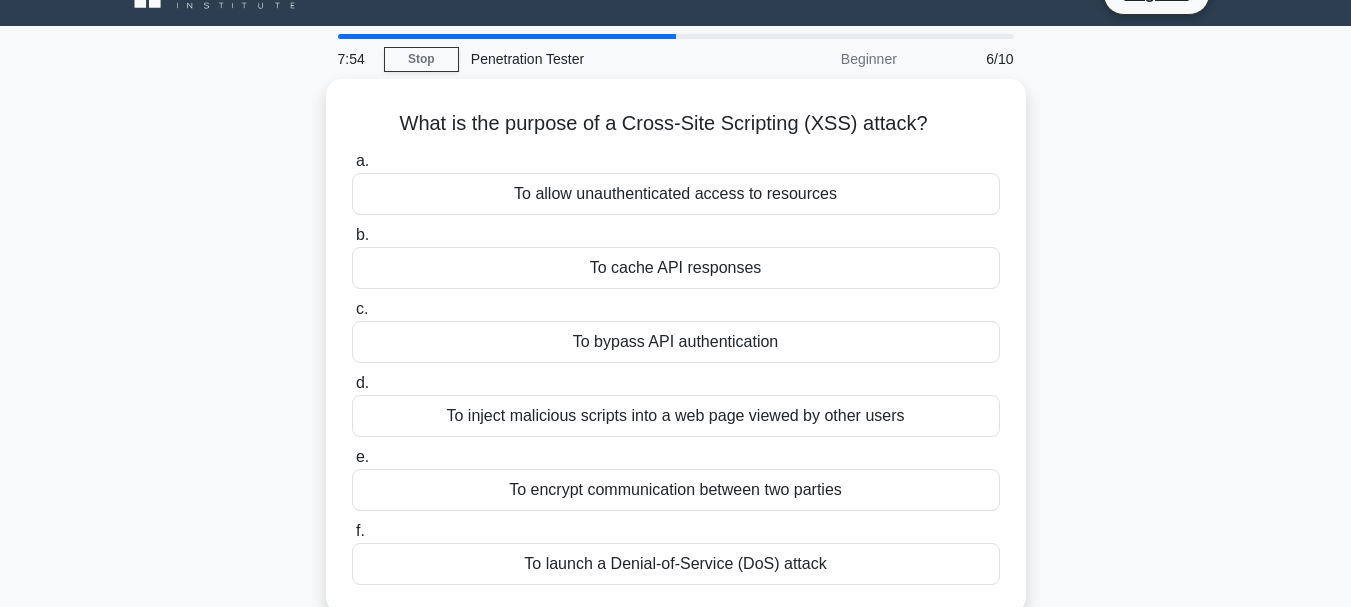 scroll, scrollTop: 41, scrollLeft: 0, axis: vertical 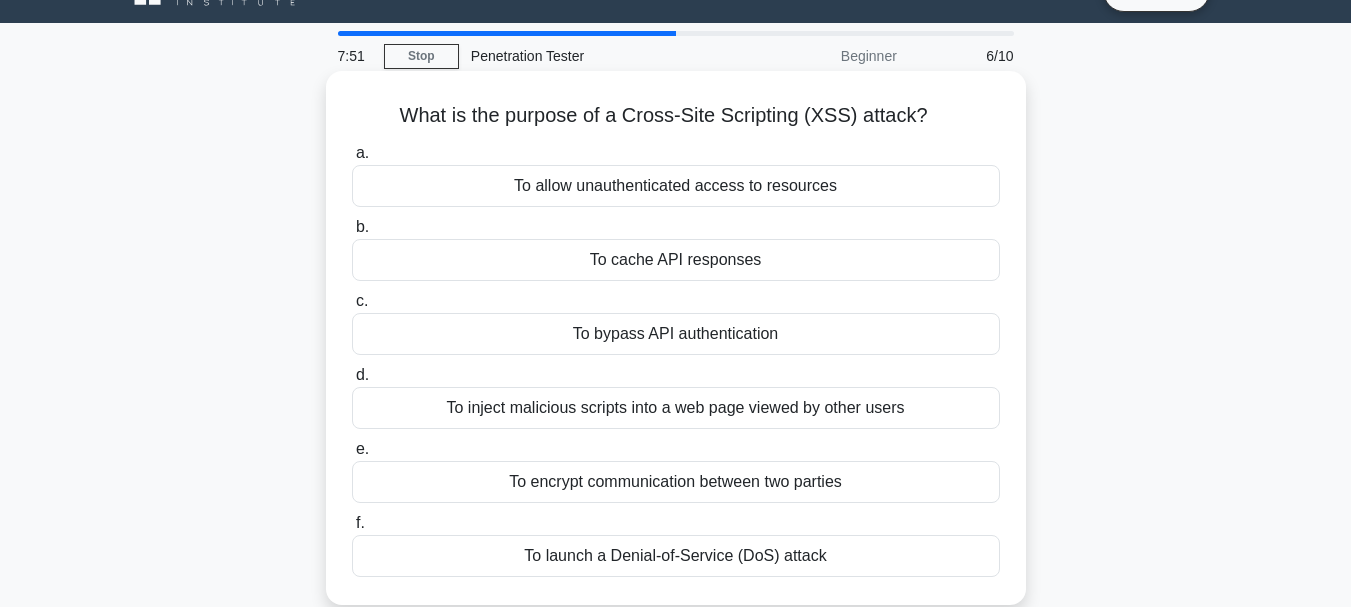 click on "To inject malicious scripts into a web page viewed by other users" at bounding box center [676, 408] 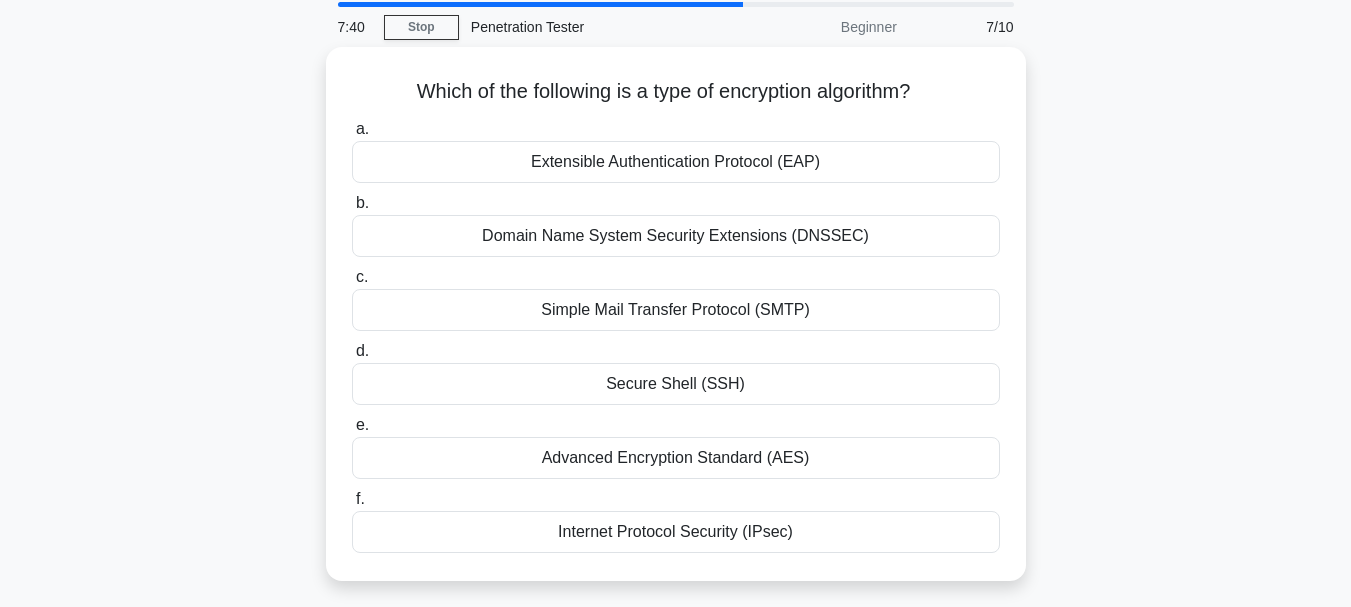 scroll, scrollTop: 71, scrollLeft: 0, axis: vertical 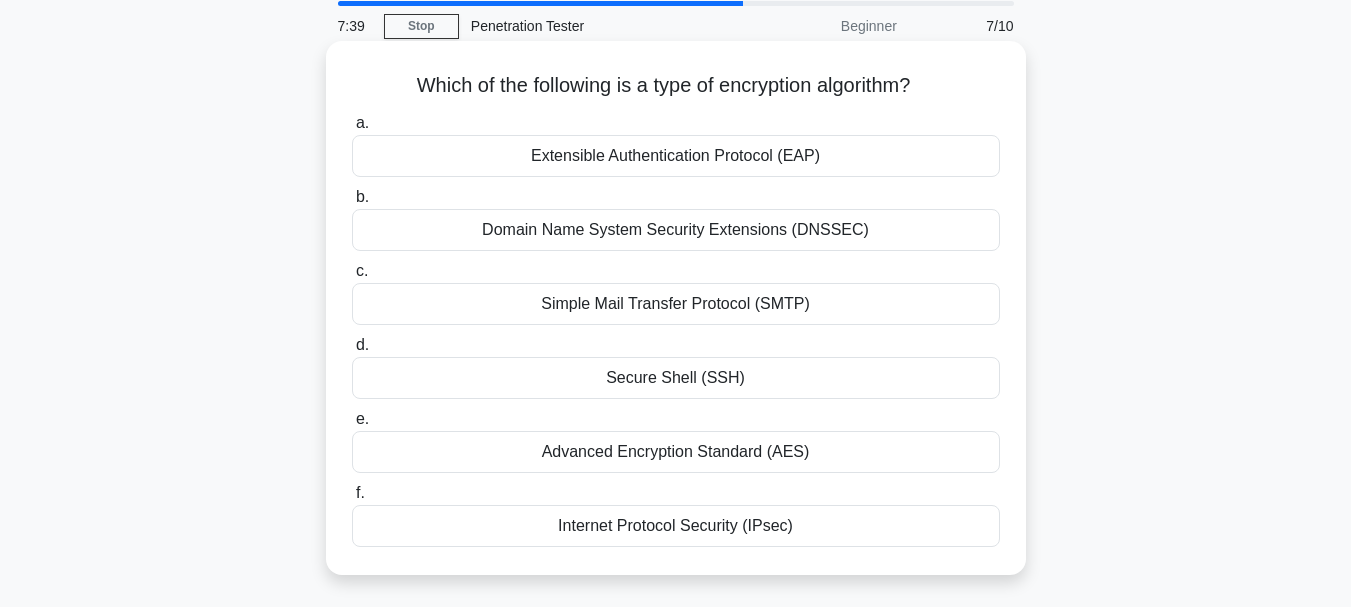 click on "Secure Shell (SSH)" at bounding box center (676, 378) 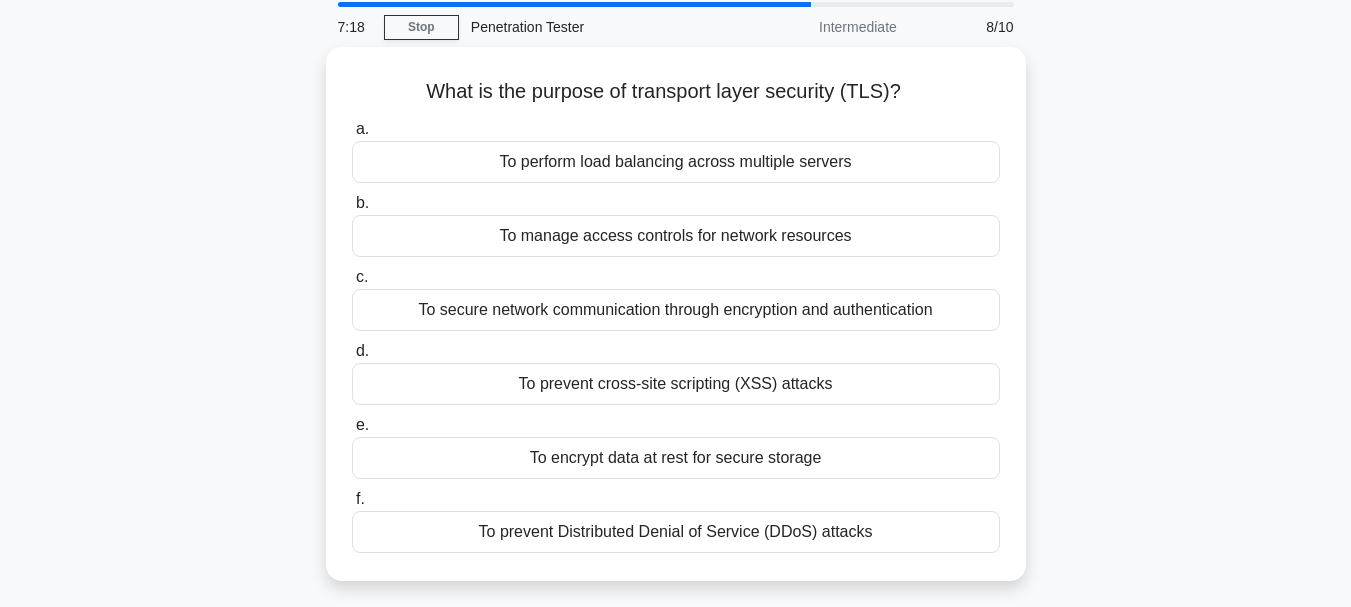 scroll, scrollTop: 71, scrollLeft: 0, axis: vertical 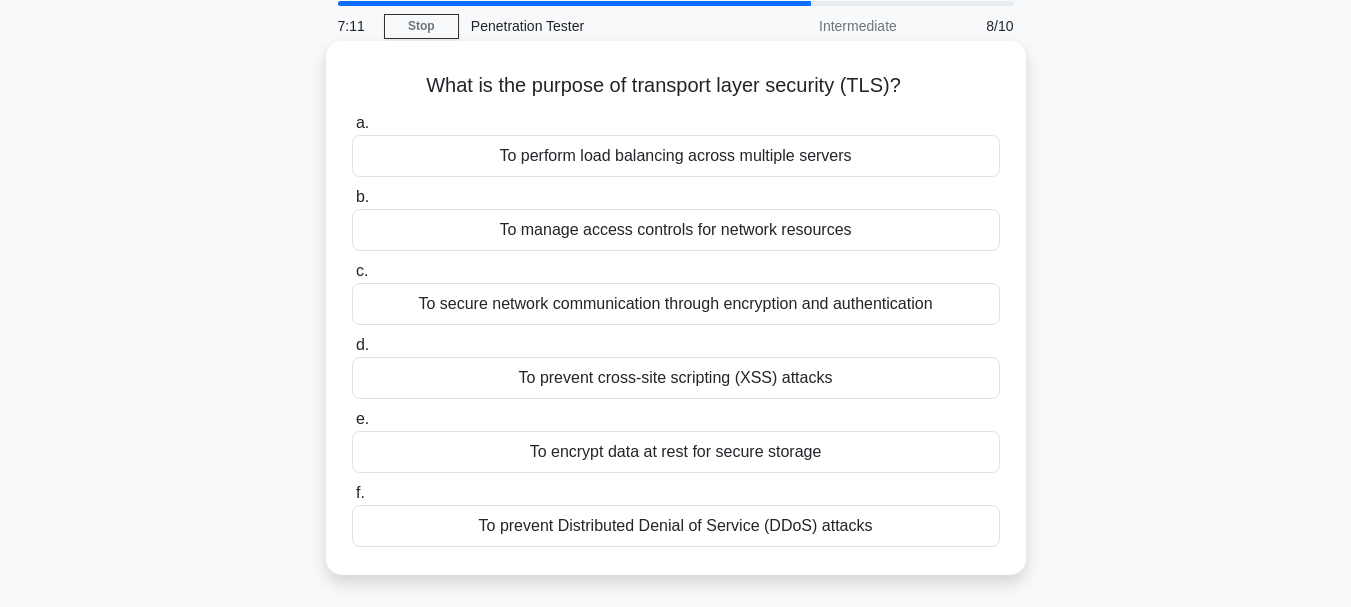 click on "To manage access controls for network resources" at bounding box center (676, 230) 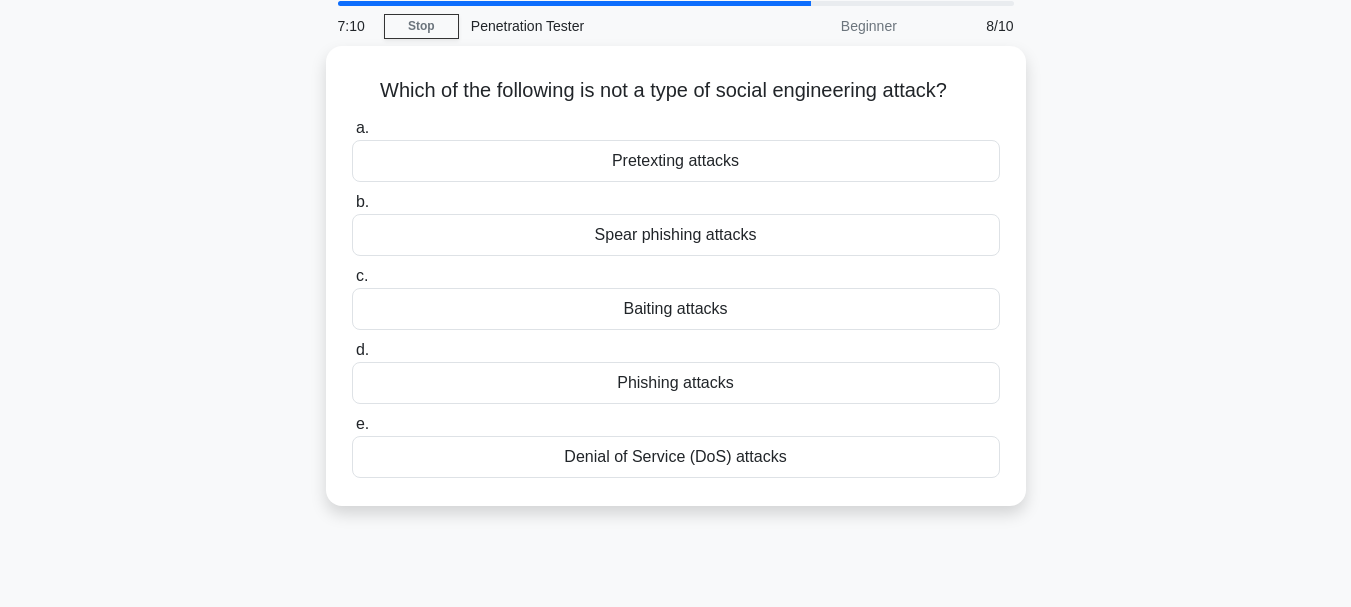 scroll, scrollTop: 0, scrollLeft: 0, axis: both 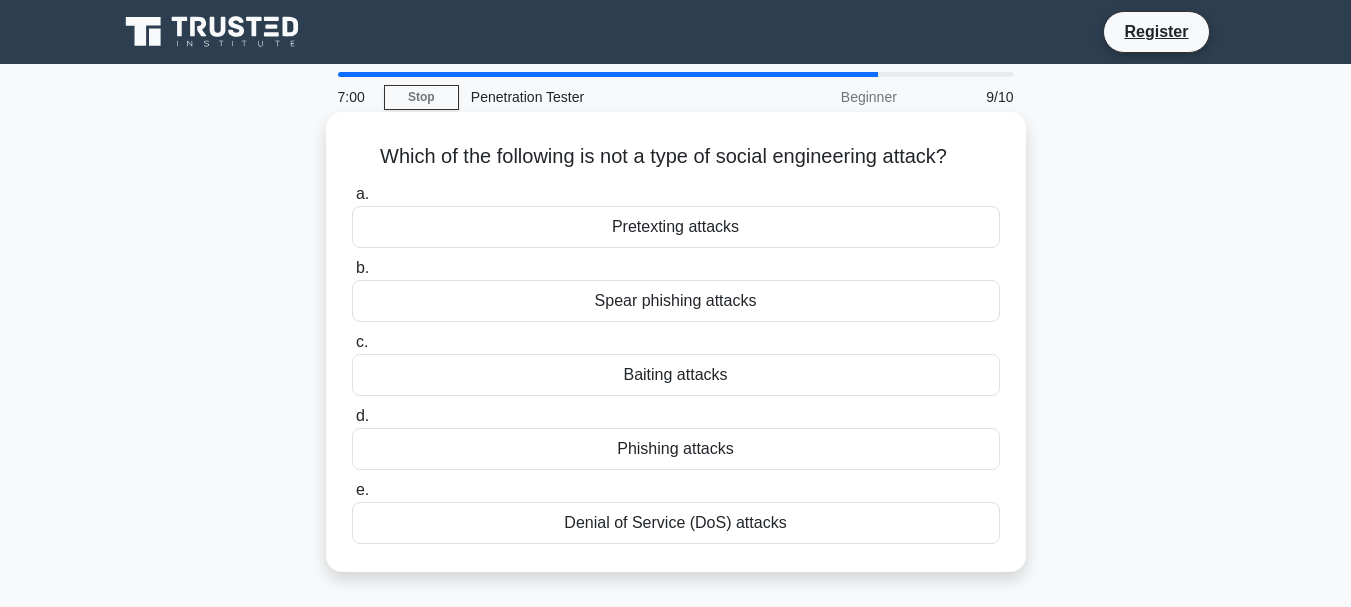 click on "Denial of Service (DoS) attacks" at bounding box center (676, 523) 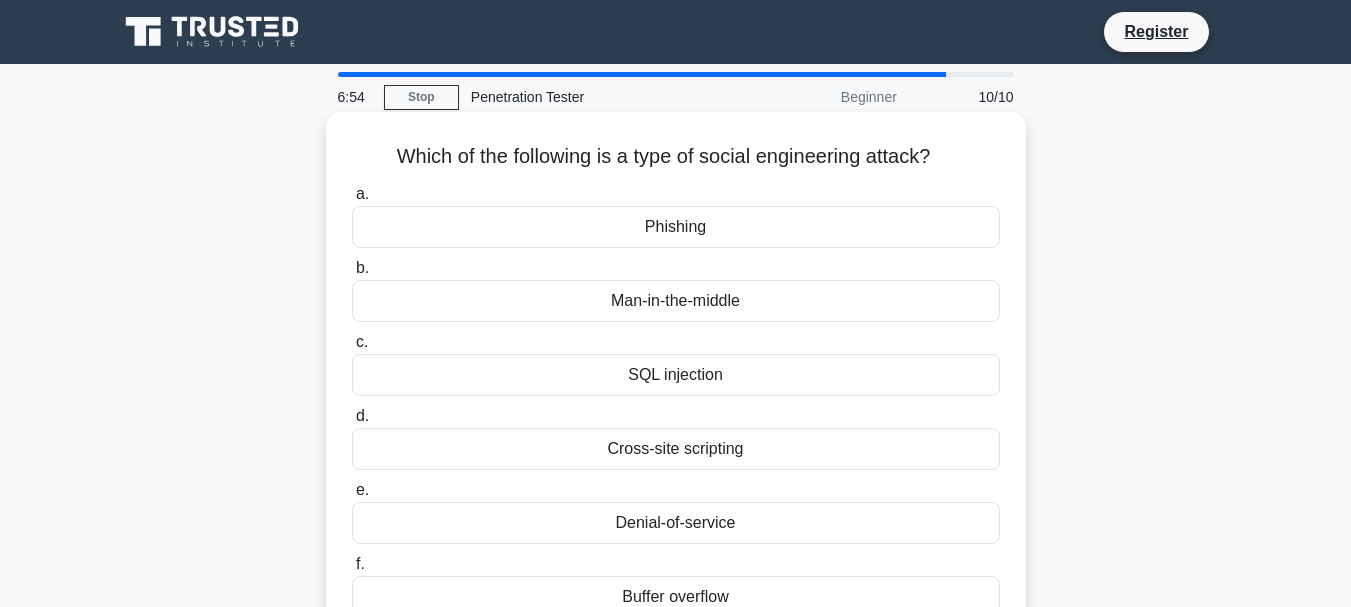 click on "Phishing" at bounding box center (676, 227) 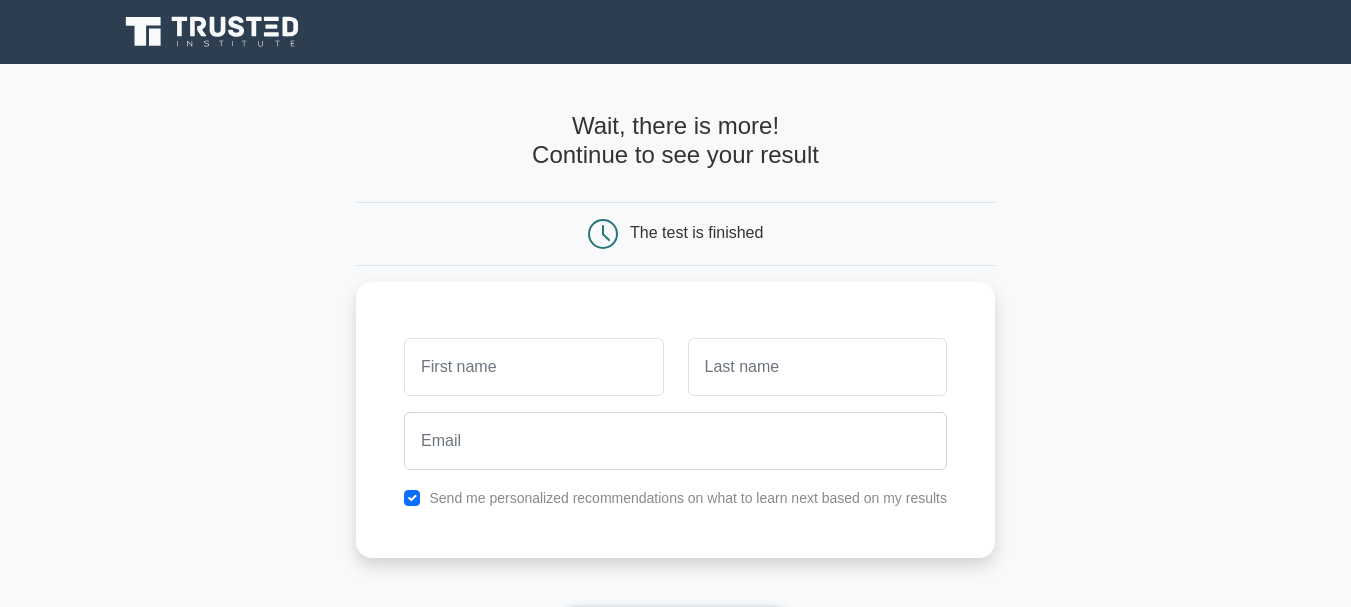 scroll, scrollTop: 0, scrollLeft: 0, axis: both 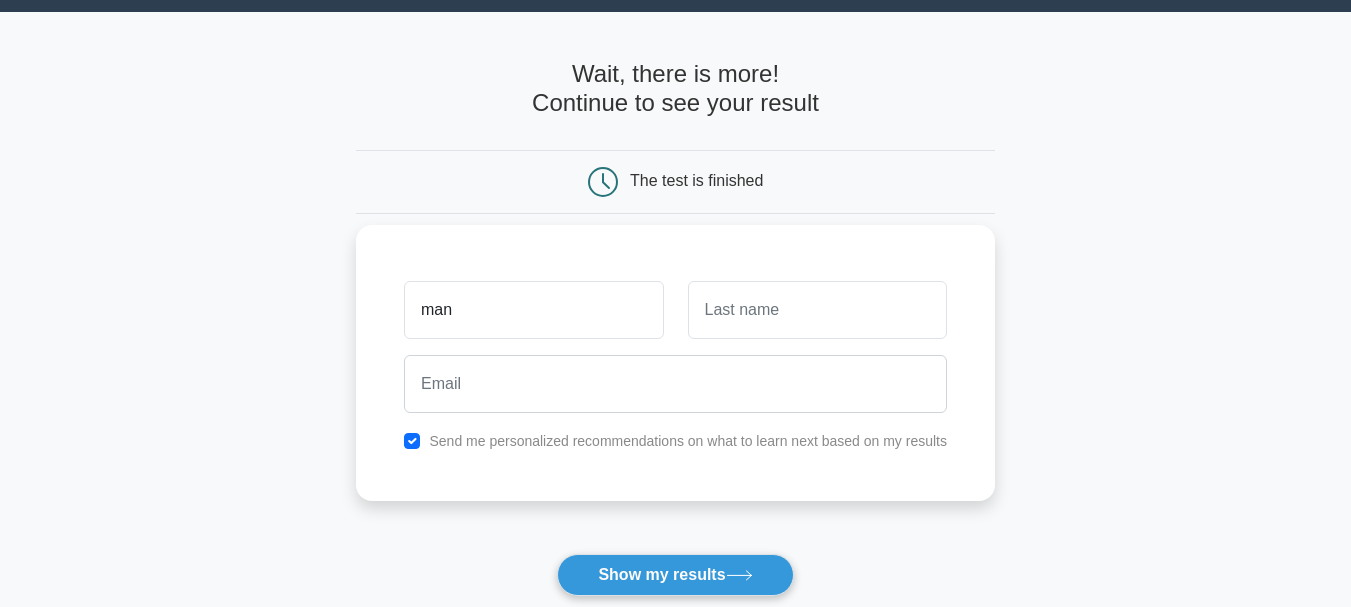 type on "man" 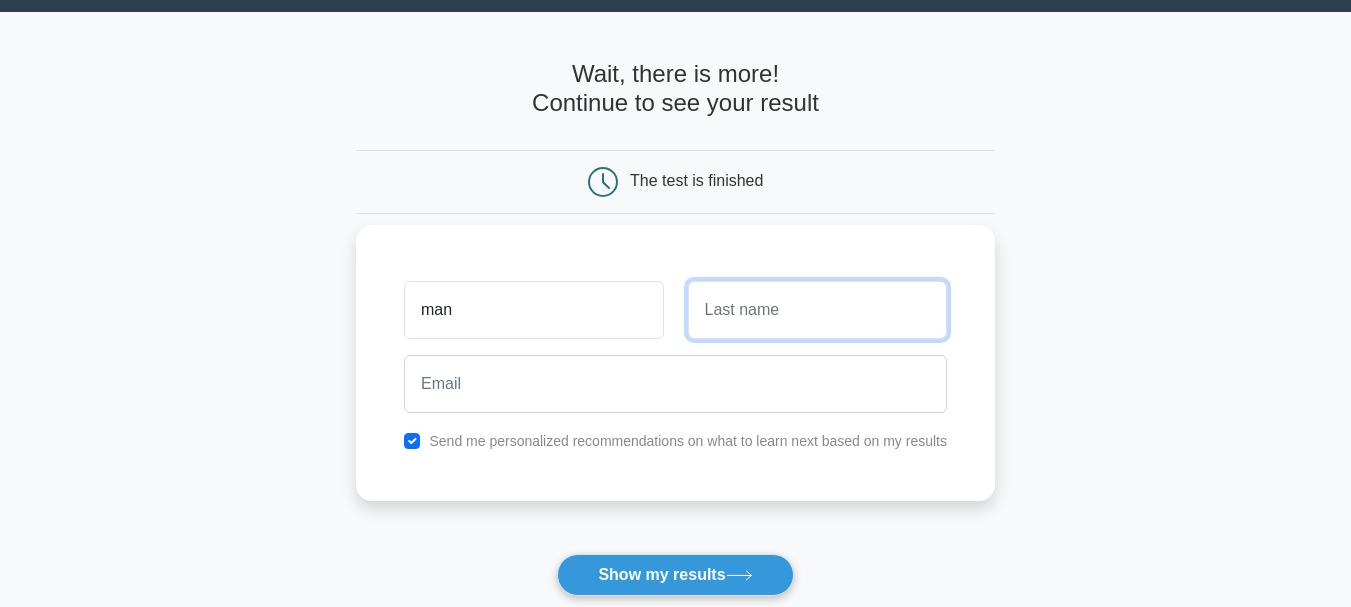 click at bounding box center [817, 310] 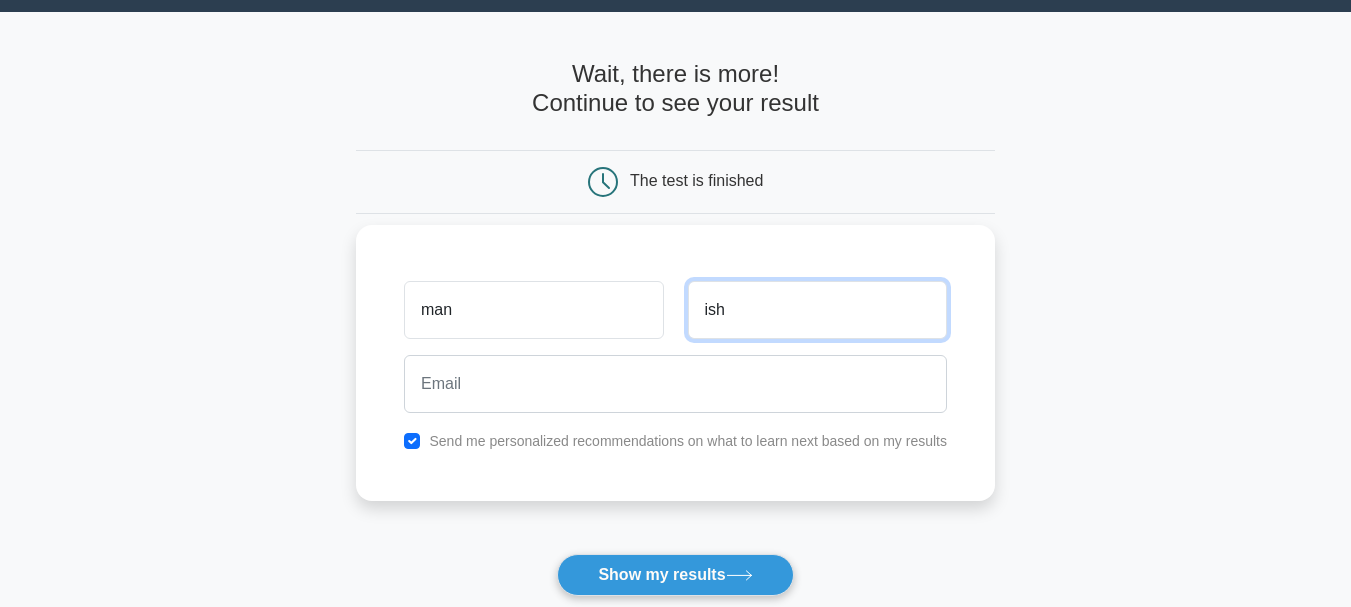 type on "ish" 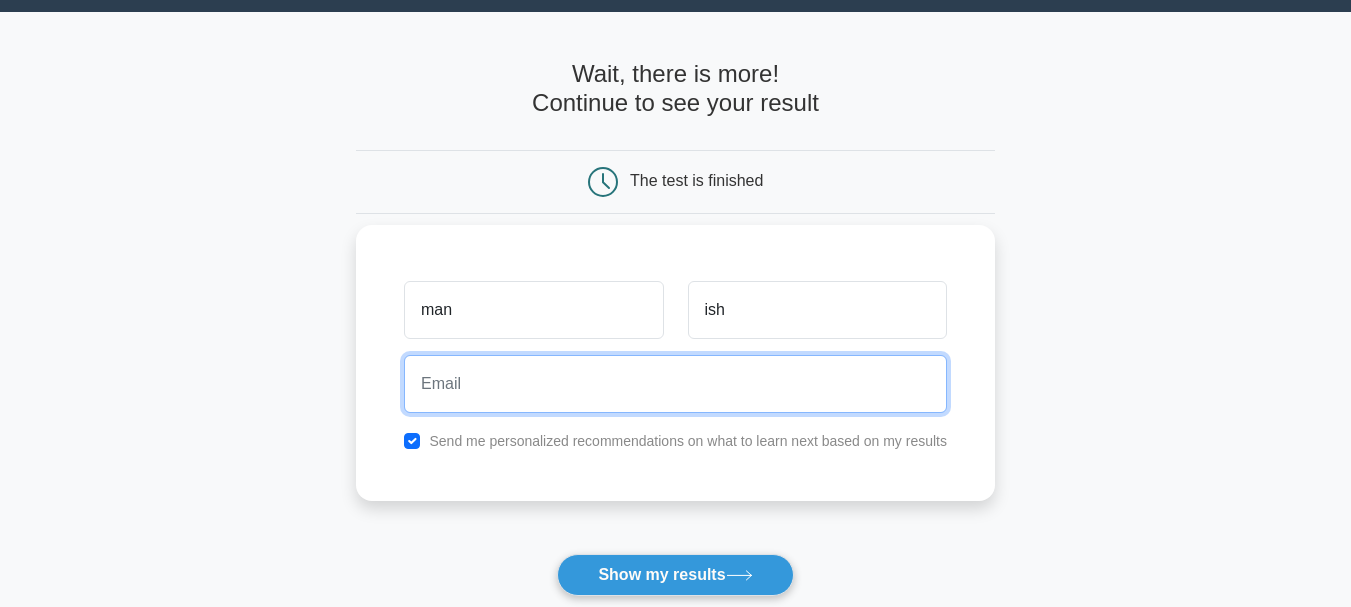 click at bounding box center [675, 384] 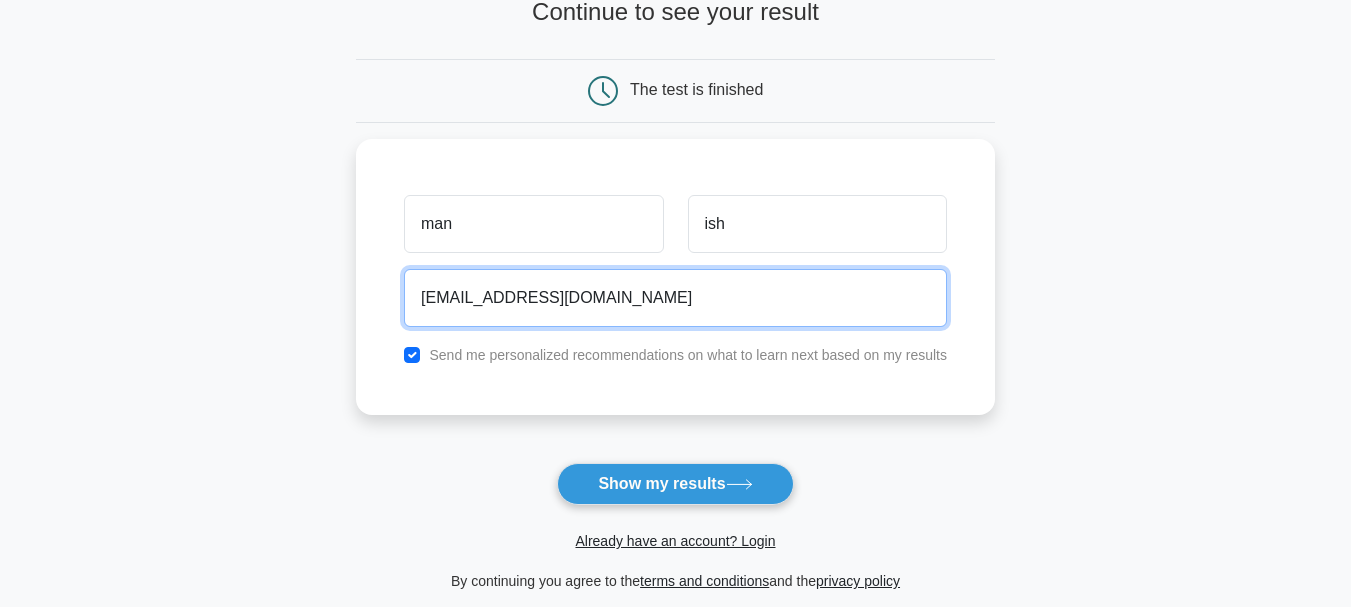 scroll, scrollTop: 145, scrollLeft: 0, axis: vertical 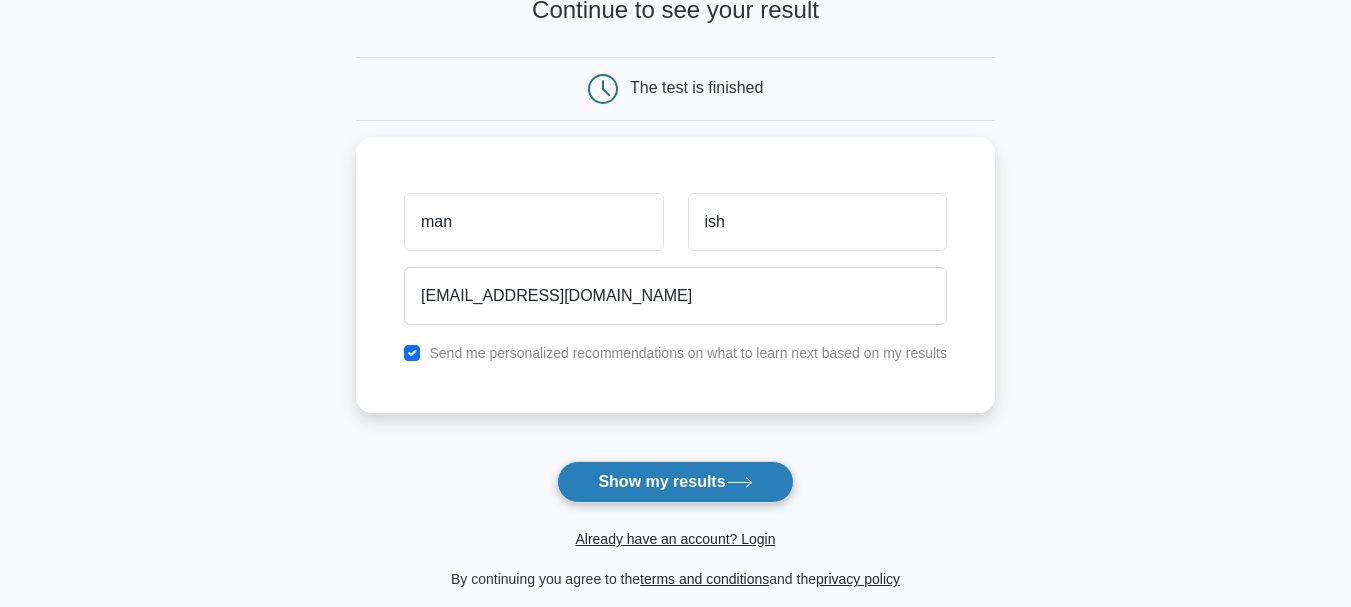 click on "Show my results" at bounding box center [675, 482] 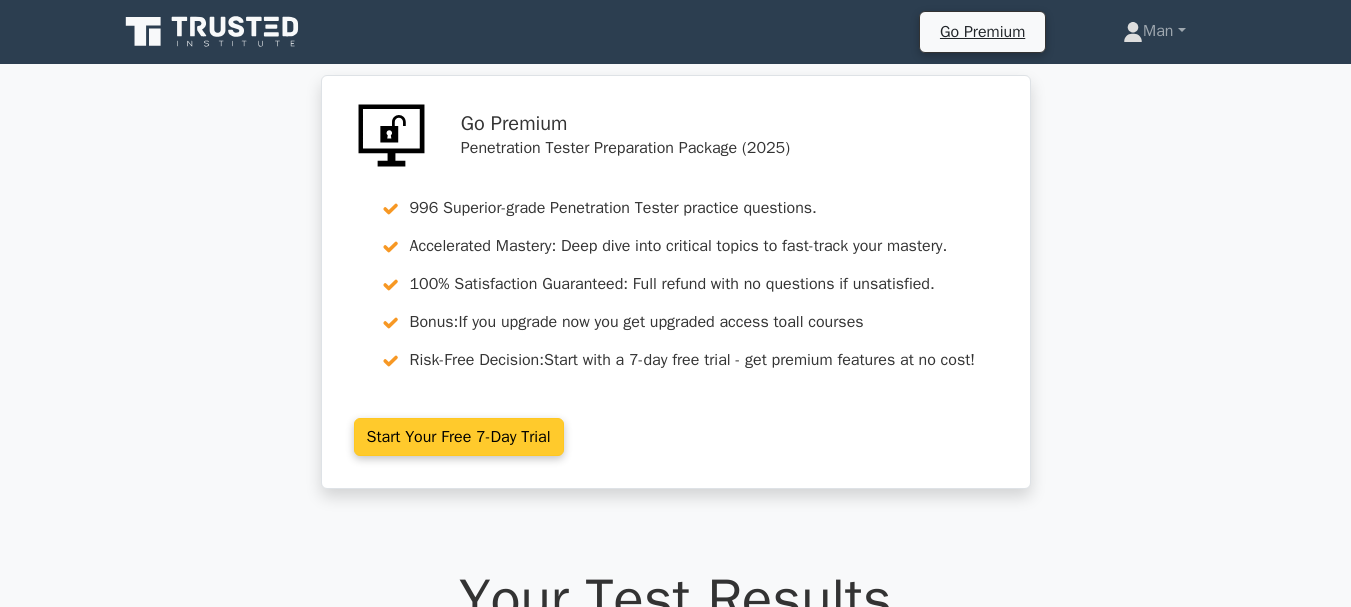 scroll, scrollTop: 0, scrollLeft: 0, axis: both 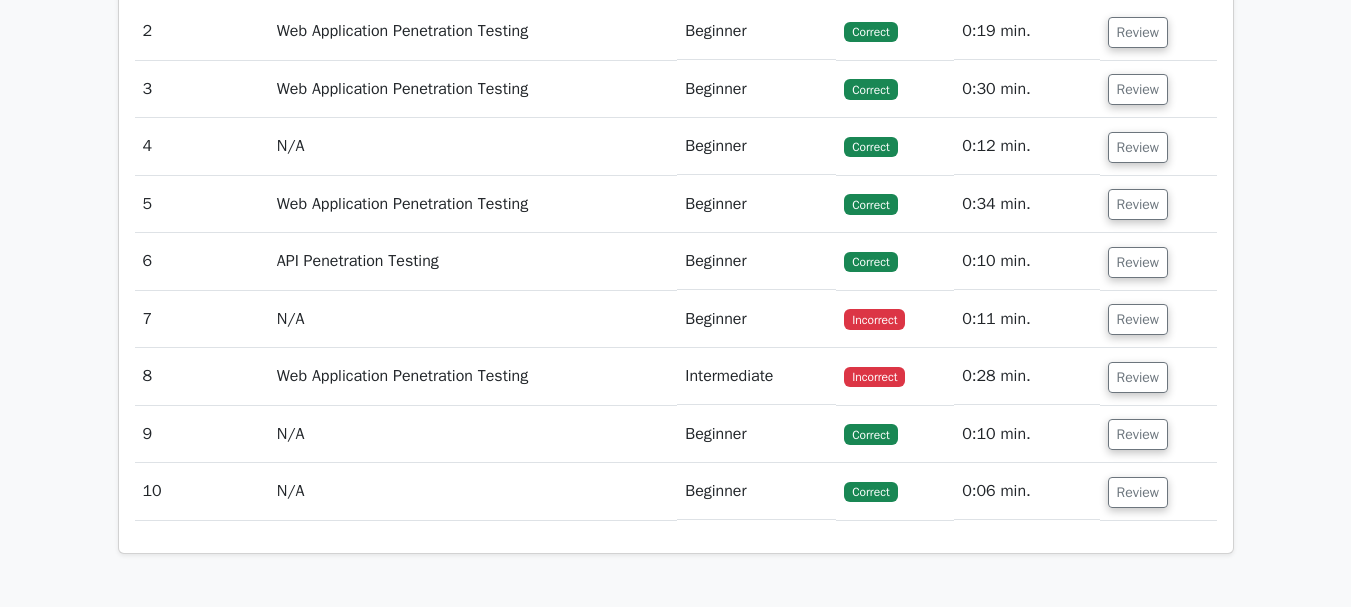 click on "Beginner" at bounding box center (756, 319) 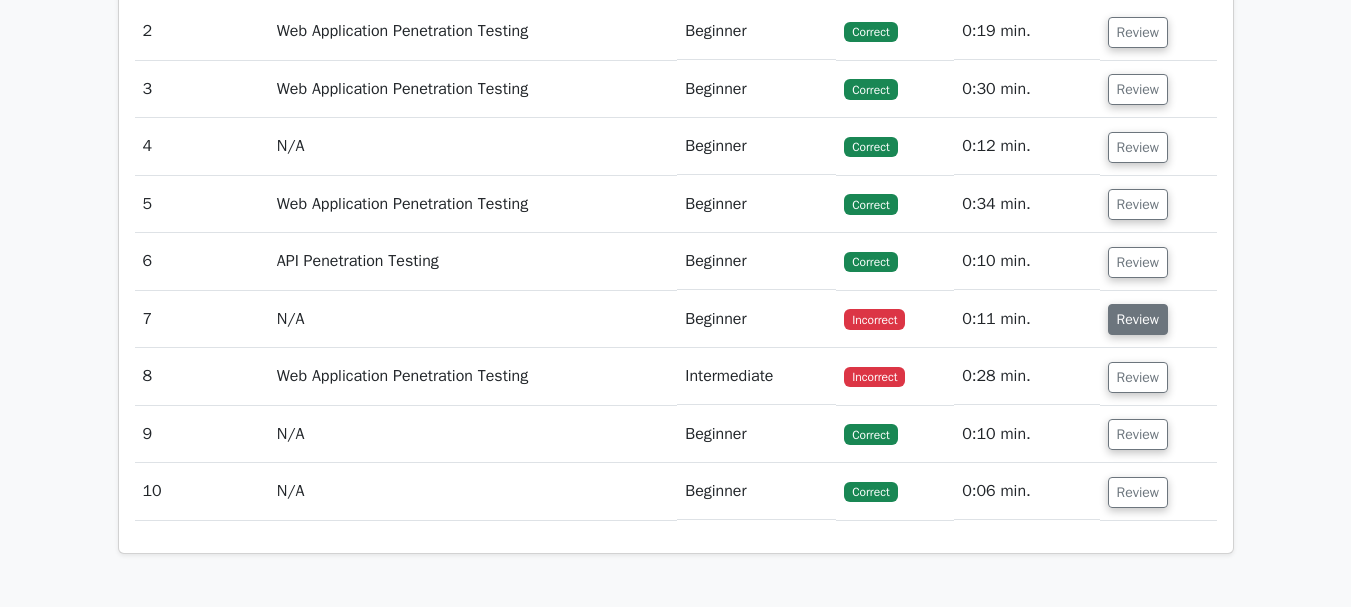 click on "Review" at bounding box center [1138, 319] 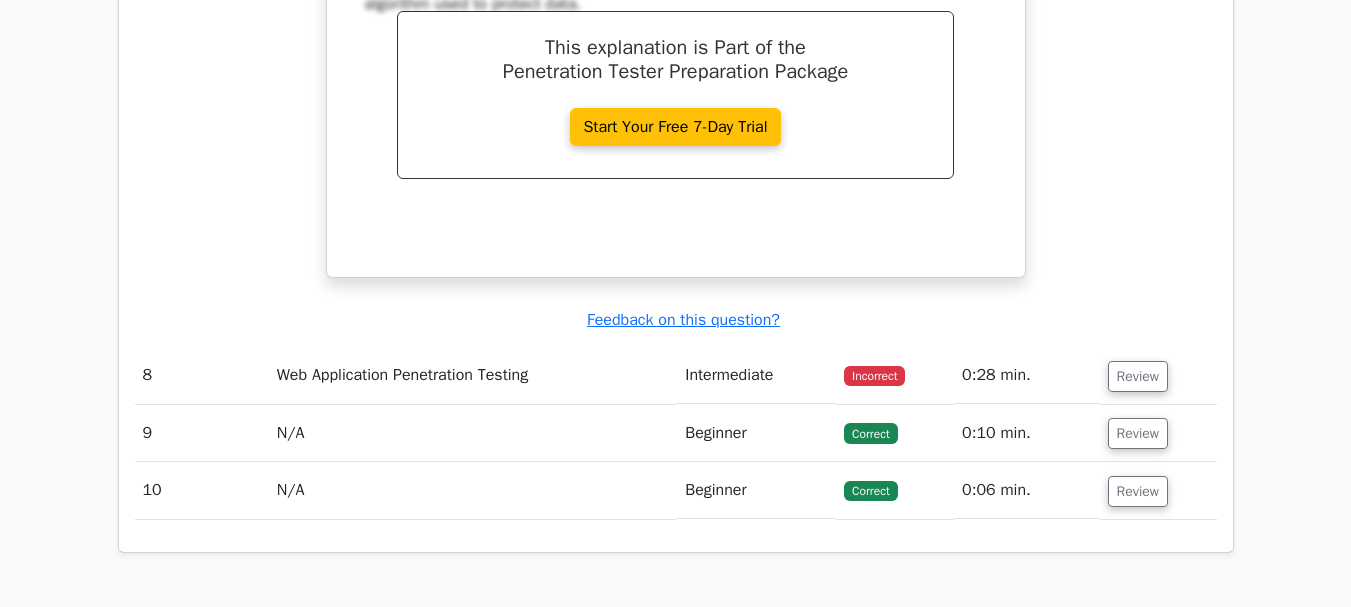 scroll, scrollTop: 3190, scrollLeft: 0, axis: vertical 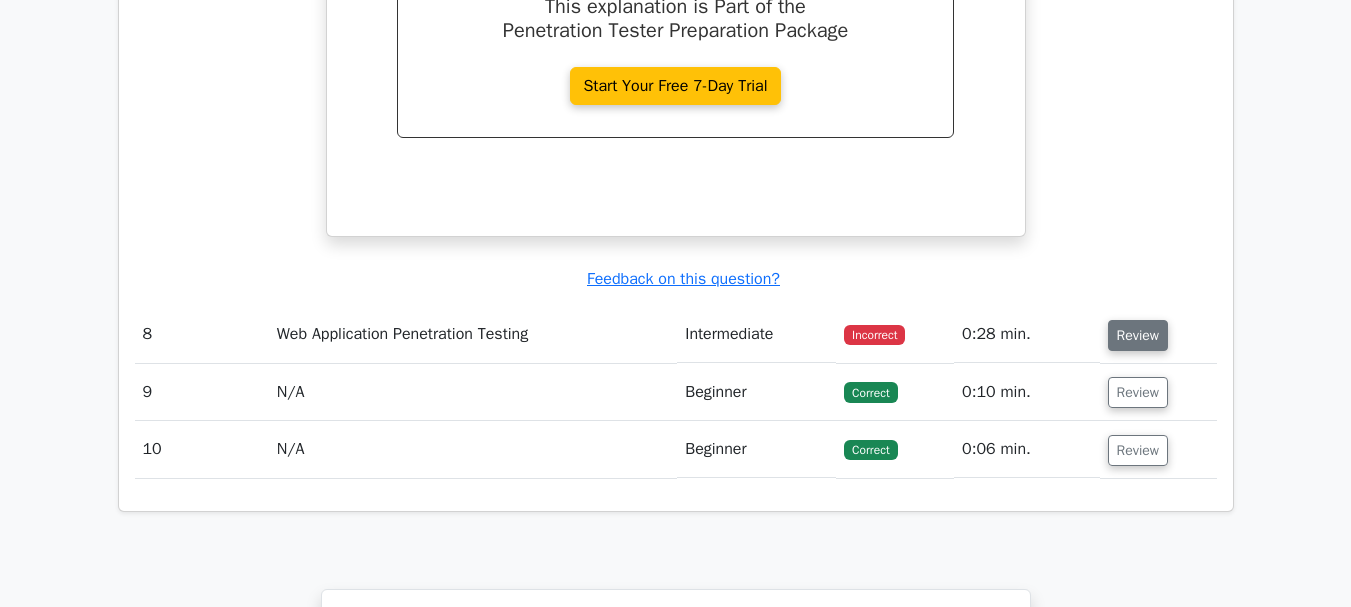 click on "Review" at bounding box center (1138, 335) 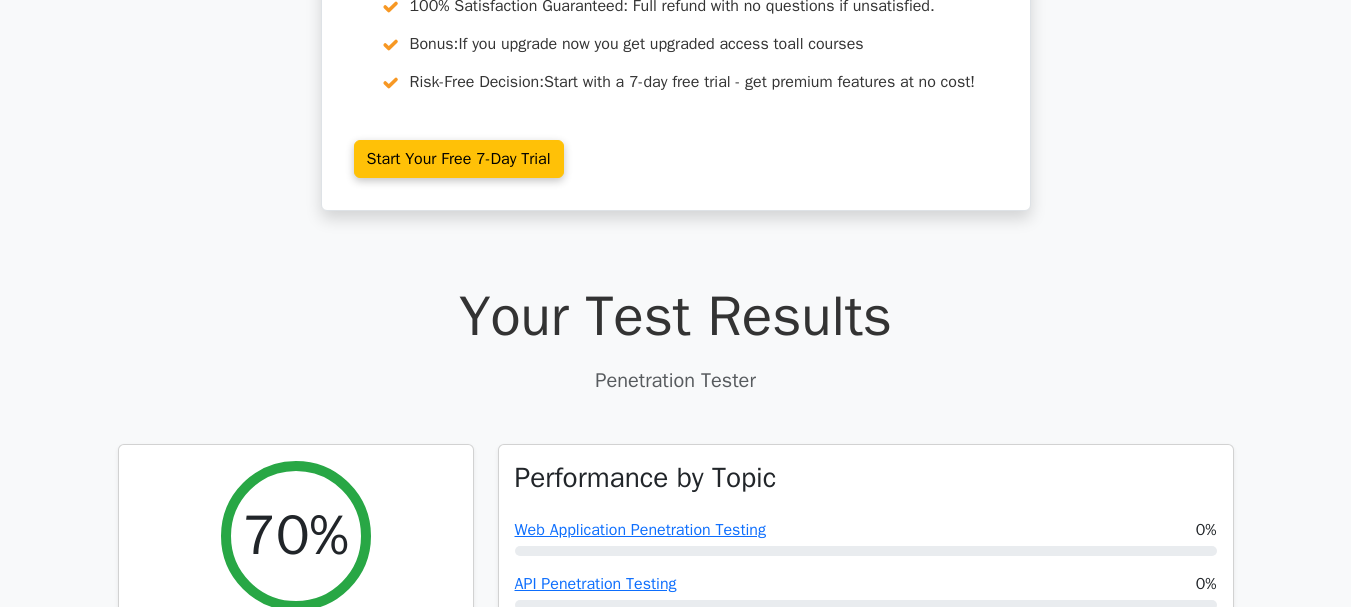 scroll, scrollTop: 0, scrollLeft: 0, axis: both 